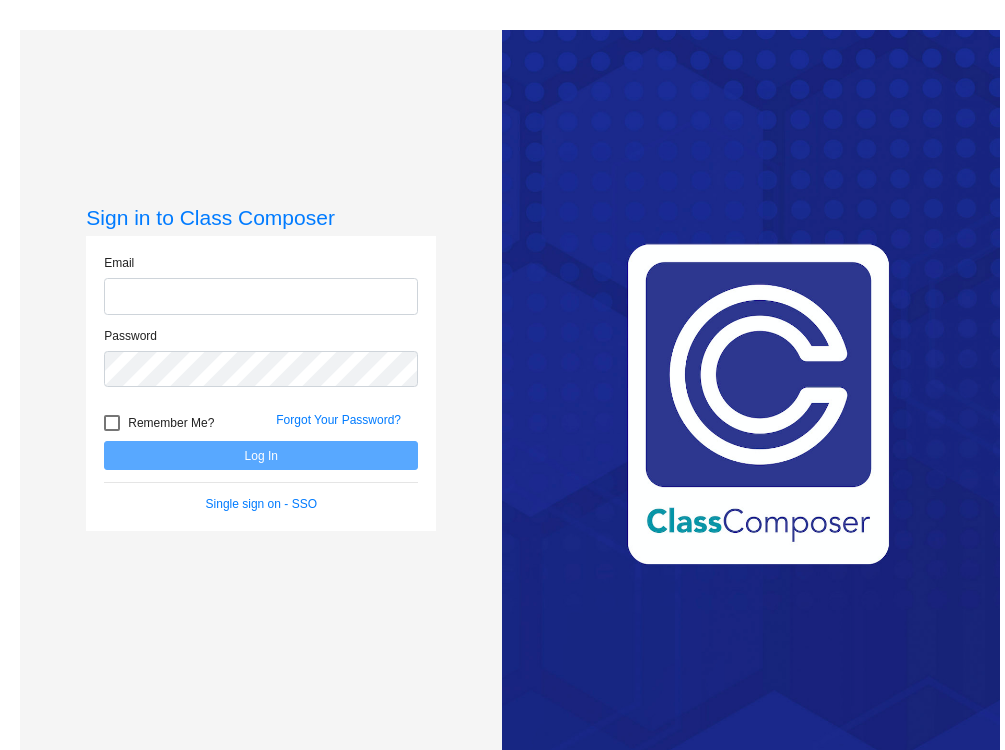 scroll, scrollTop: 0, scrollLeft: 0, axis: both 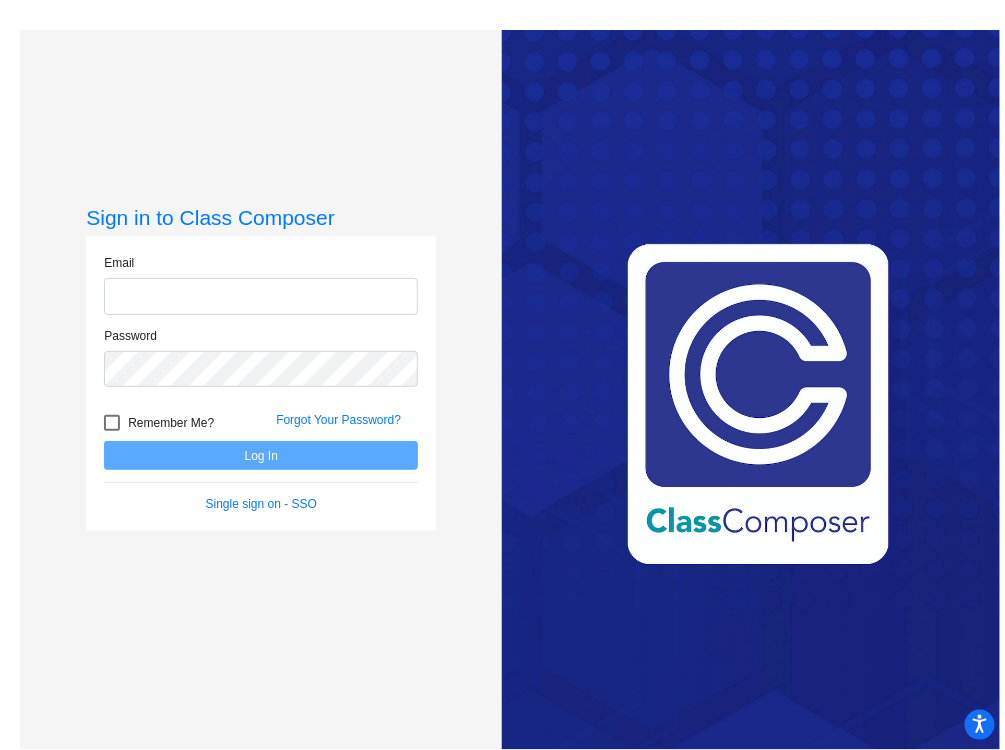 click 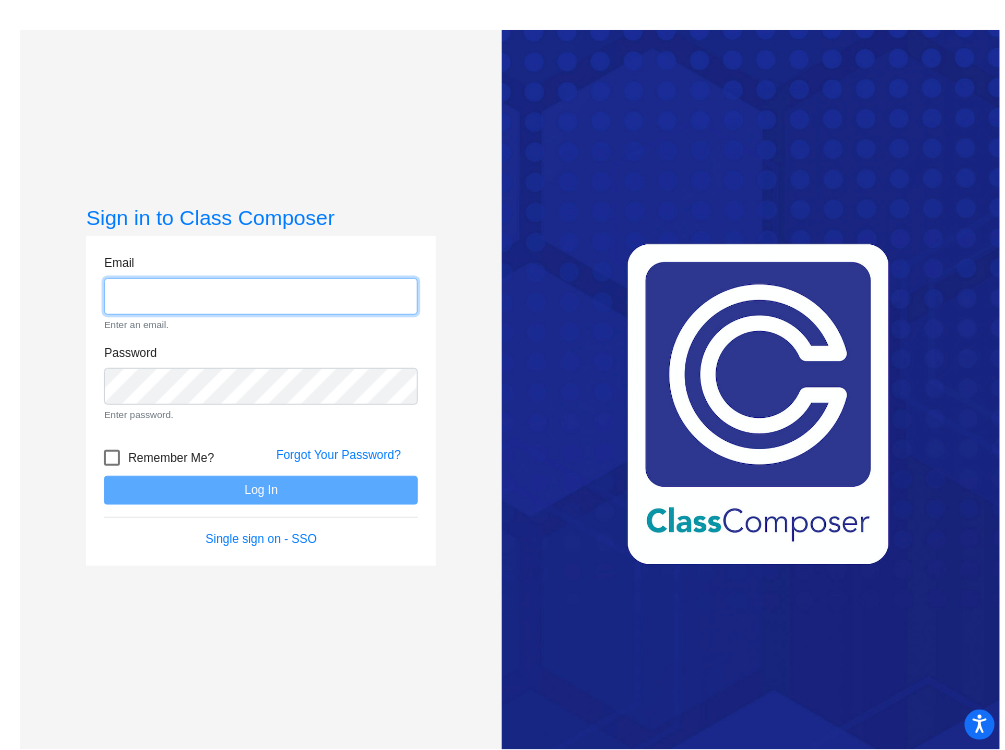 type on "[EMAIL_ADDRESS][DOMAIN_NAME]" 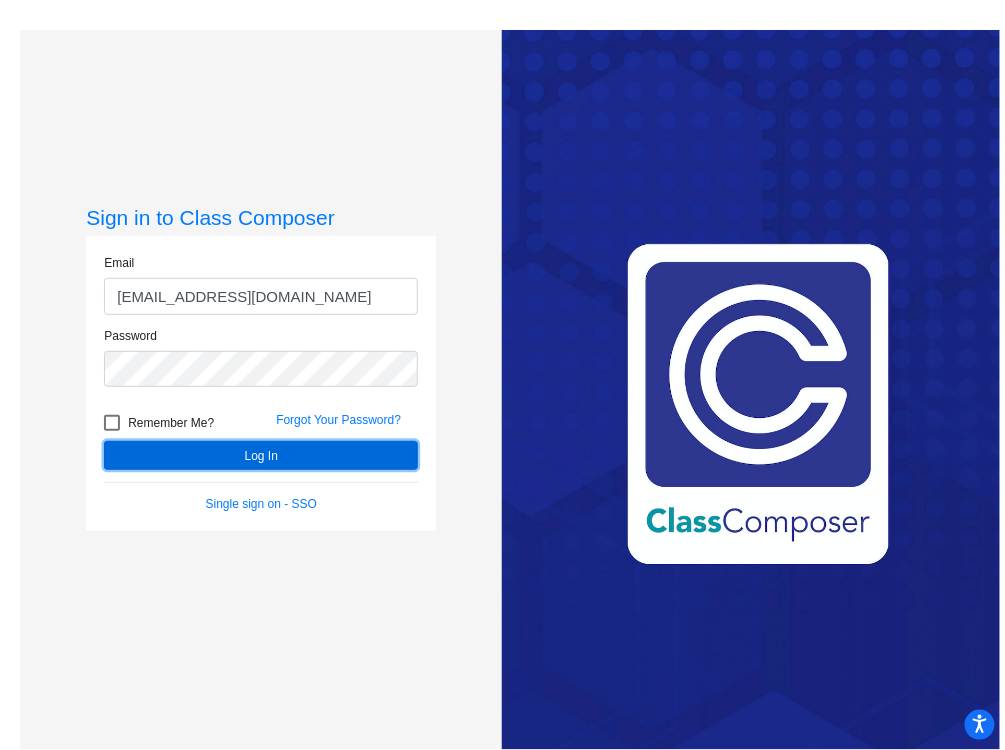 click on "Log In" 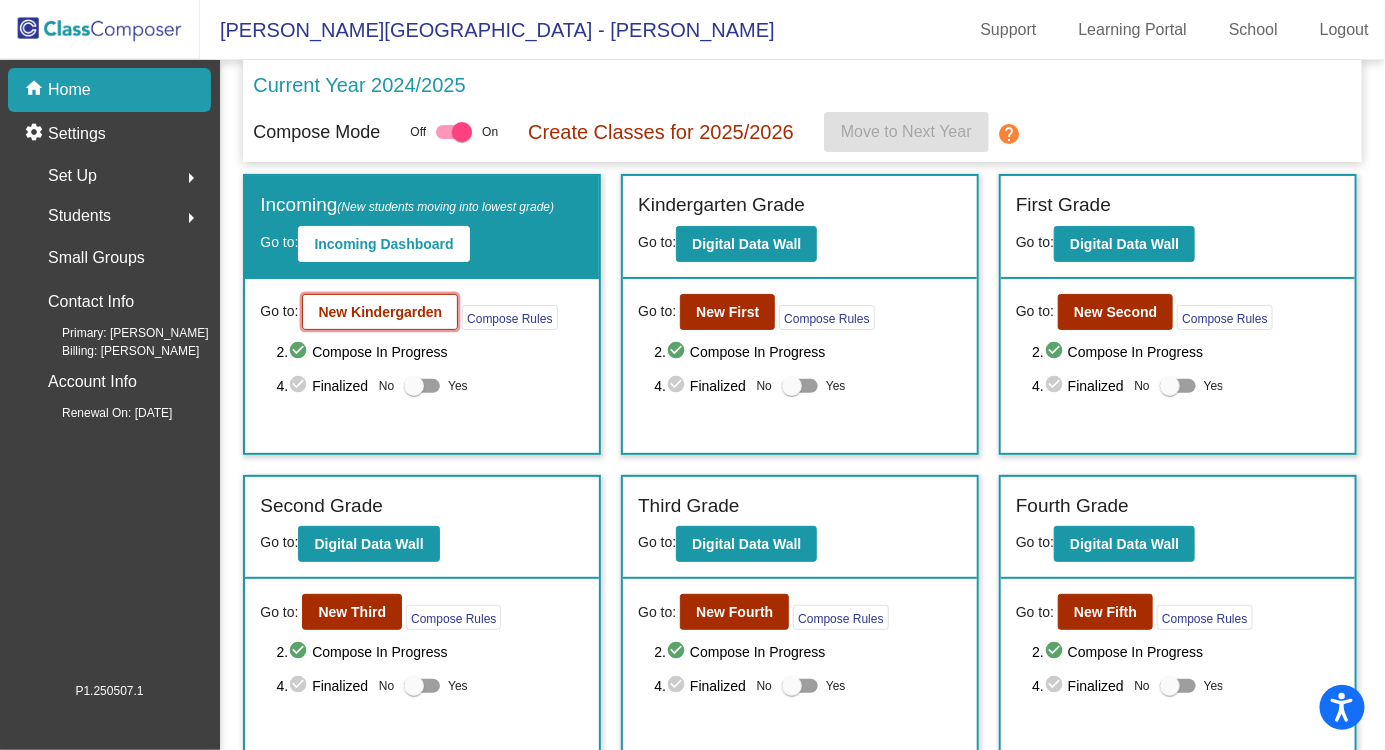 click on "New Kindergarden" 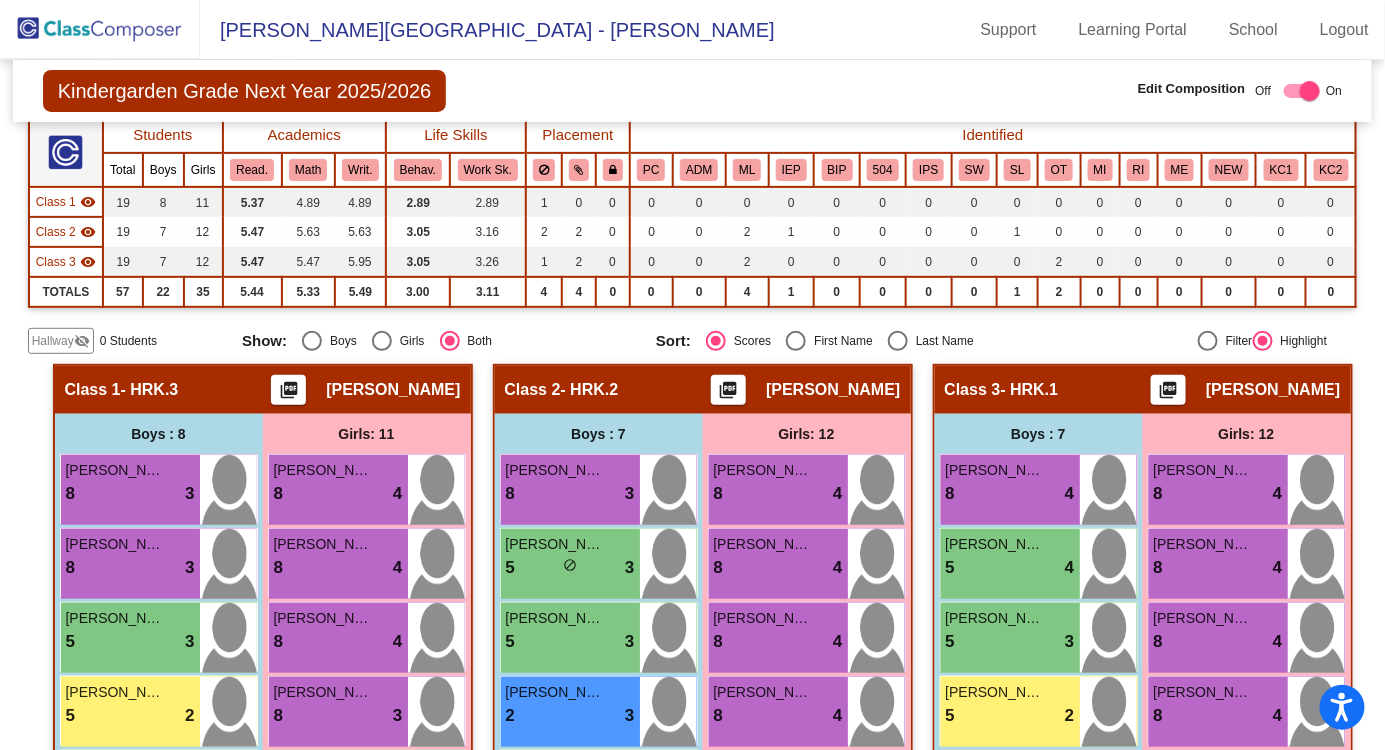 scroll, scrollTop: 77, scrollLeft: 0, axis: vertical 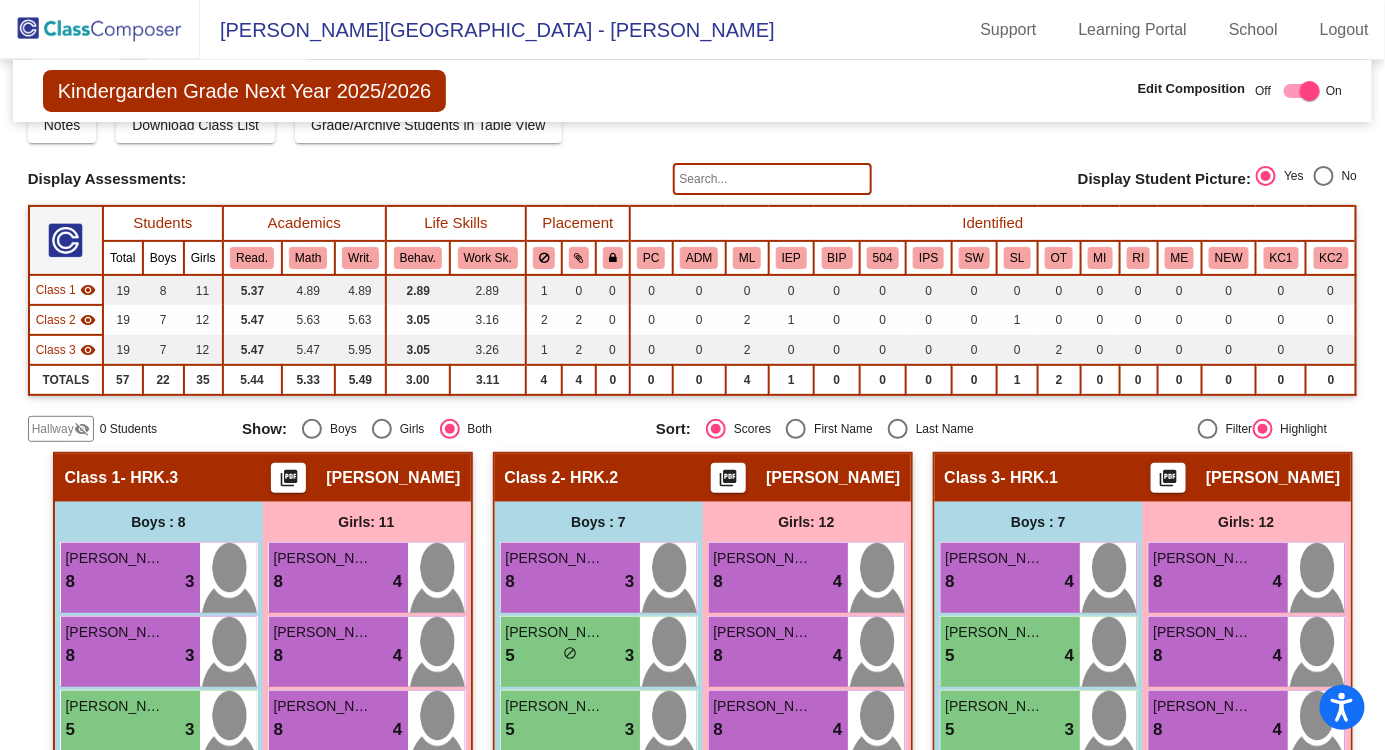 click 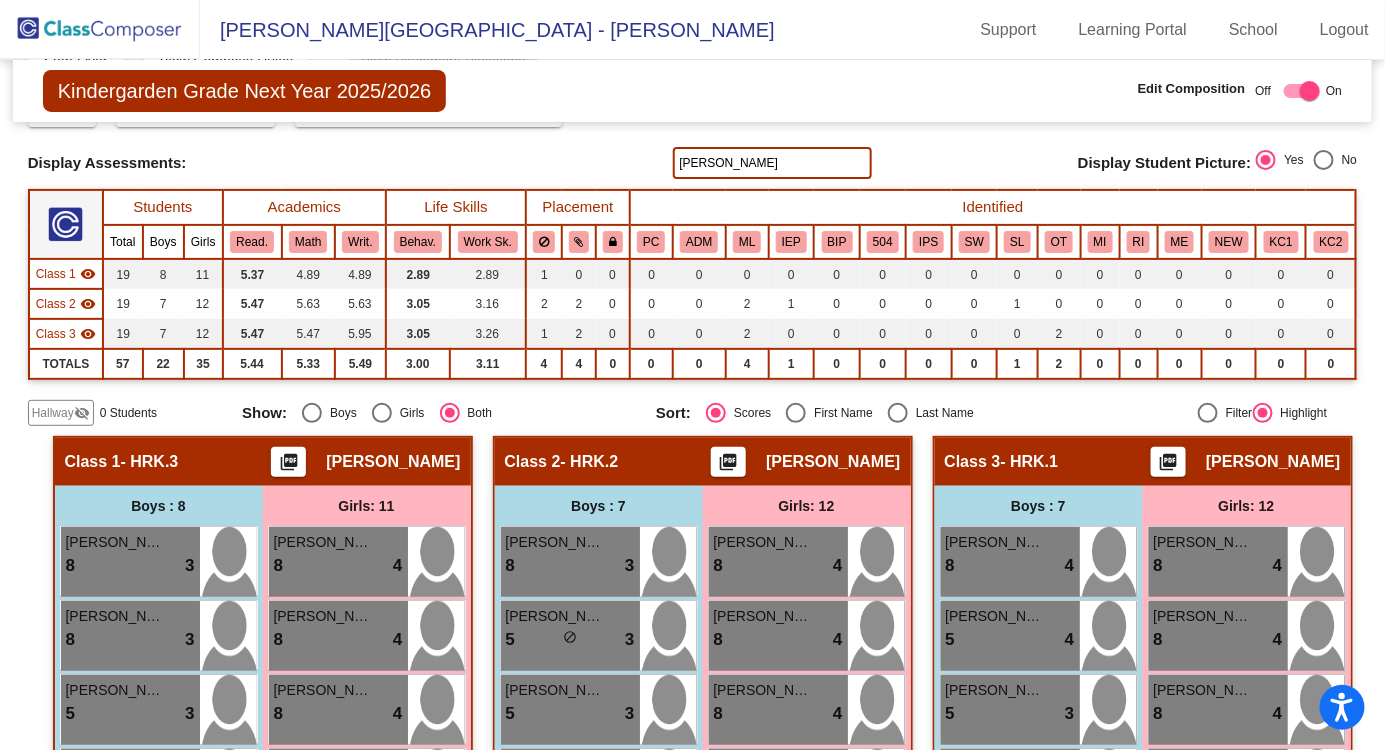 scroll, scrollTop: 0, scrollLeft: 0, axis: both 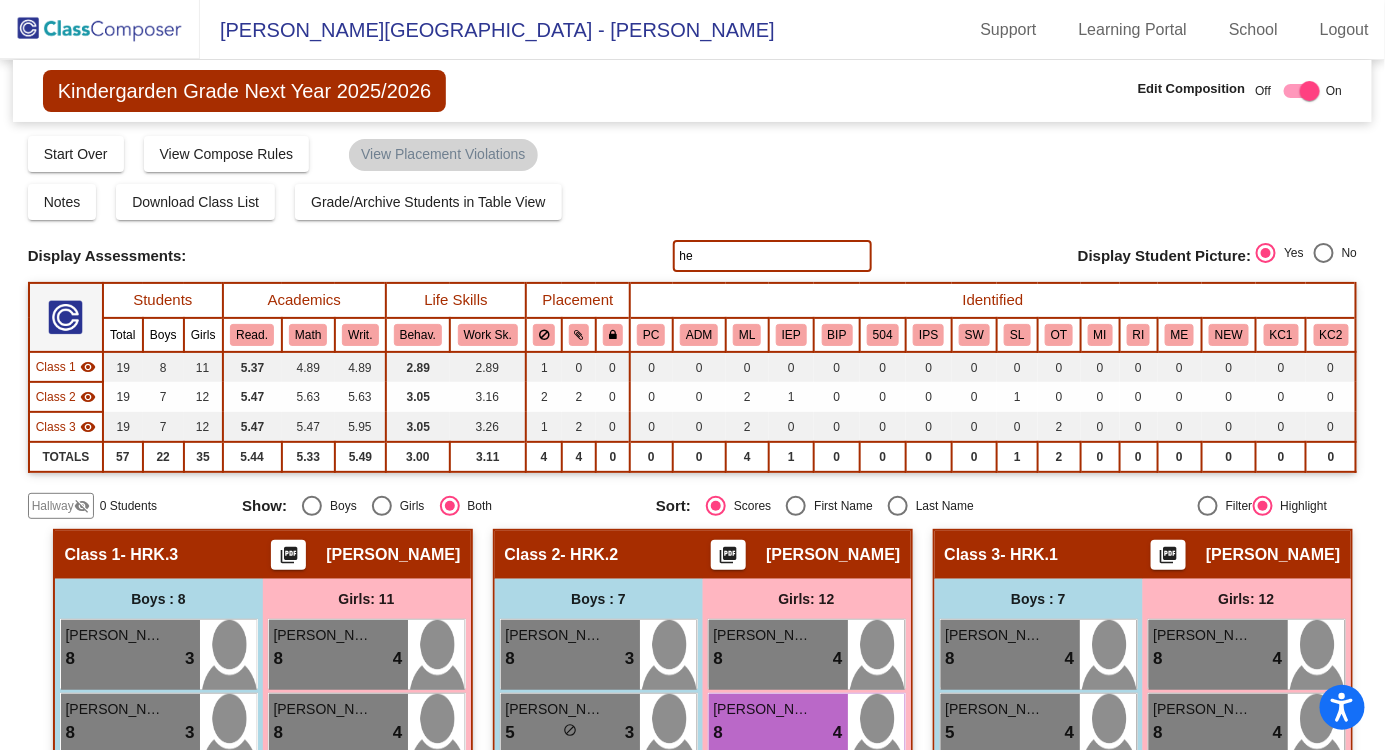 type on "h" 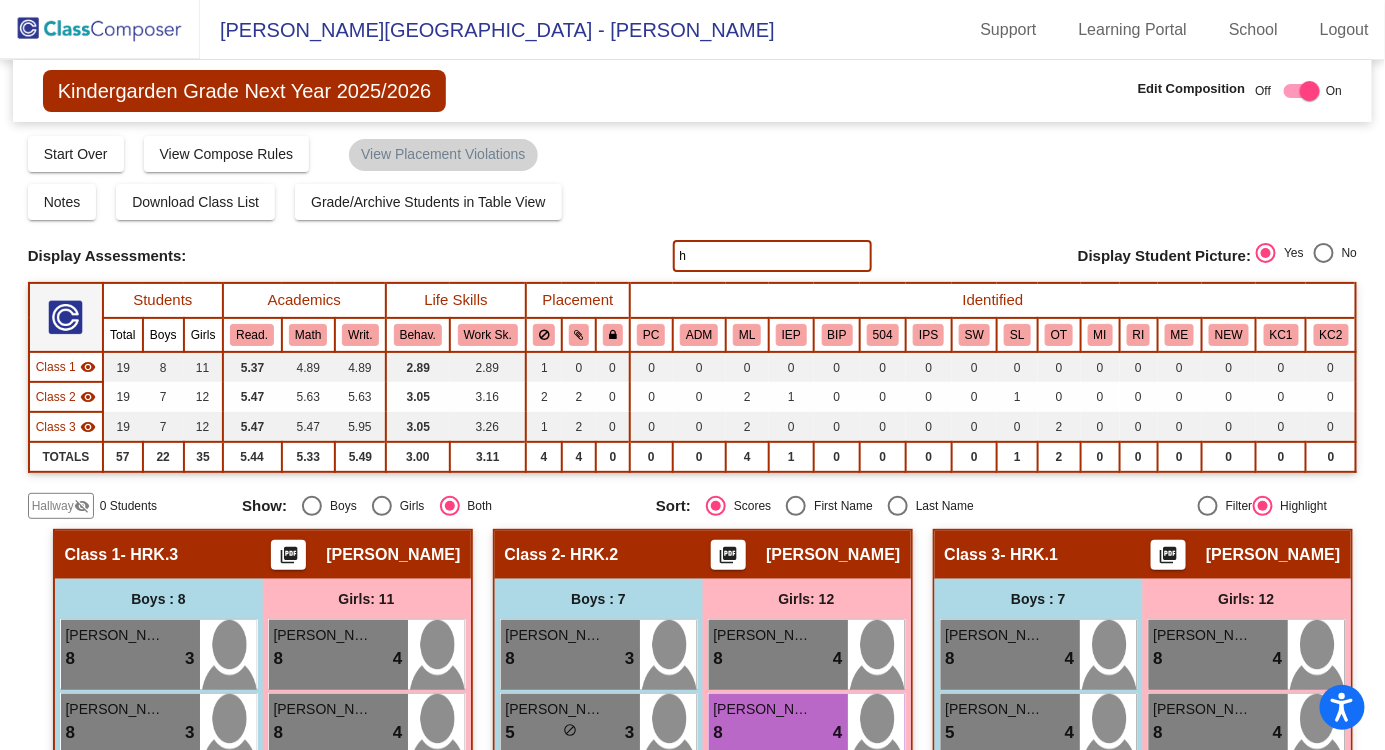 type 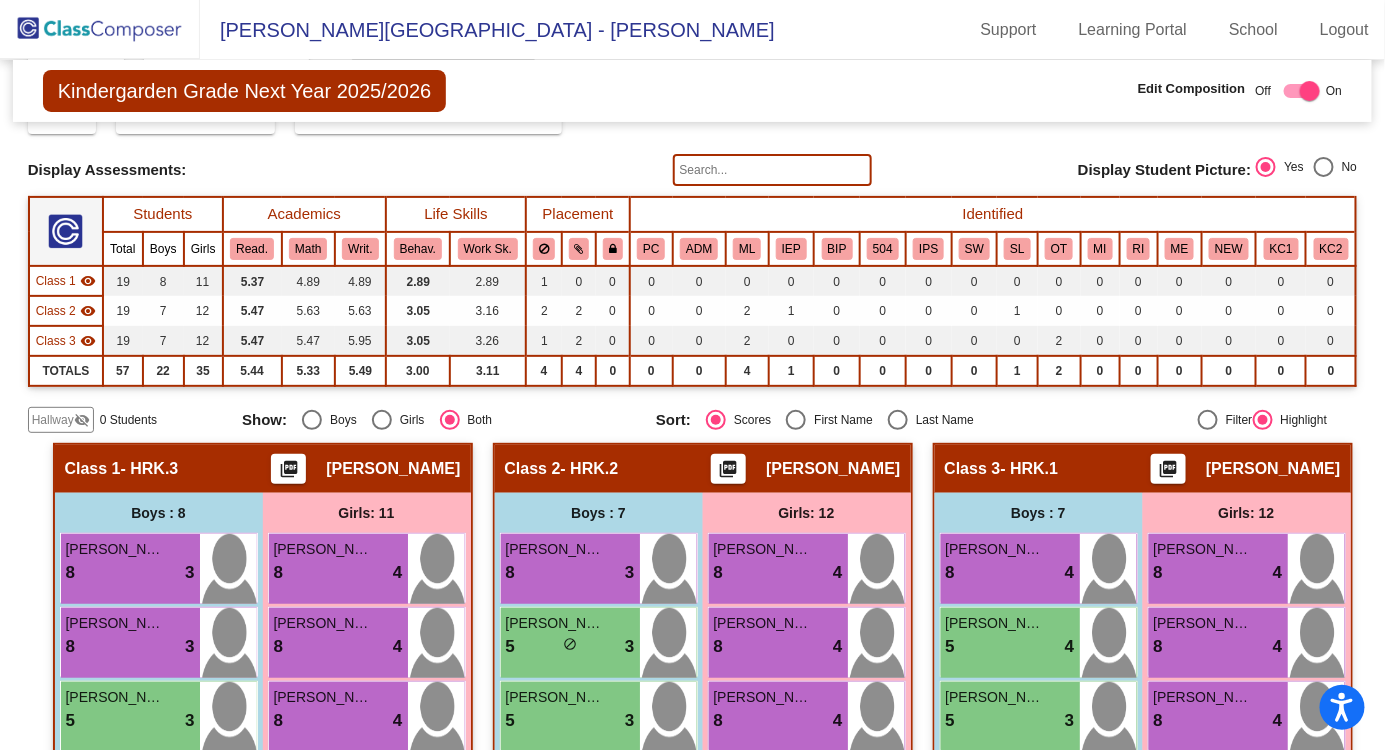 scroll, scrollTop: 0, scrollLeft: 0, axis: both 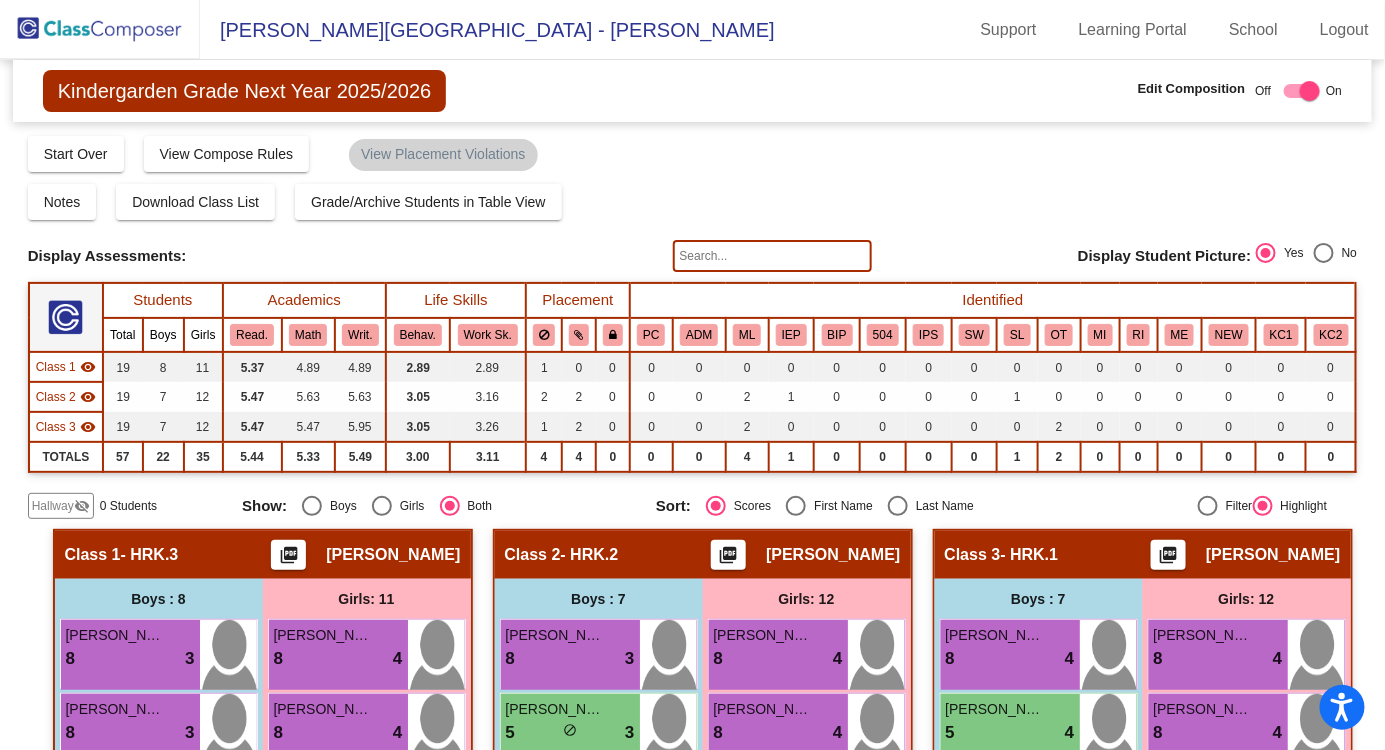 click 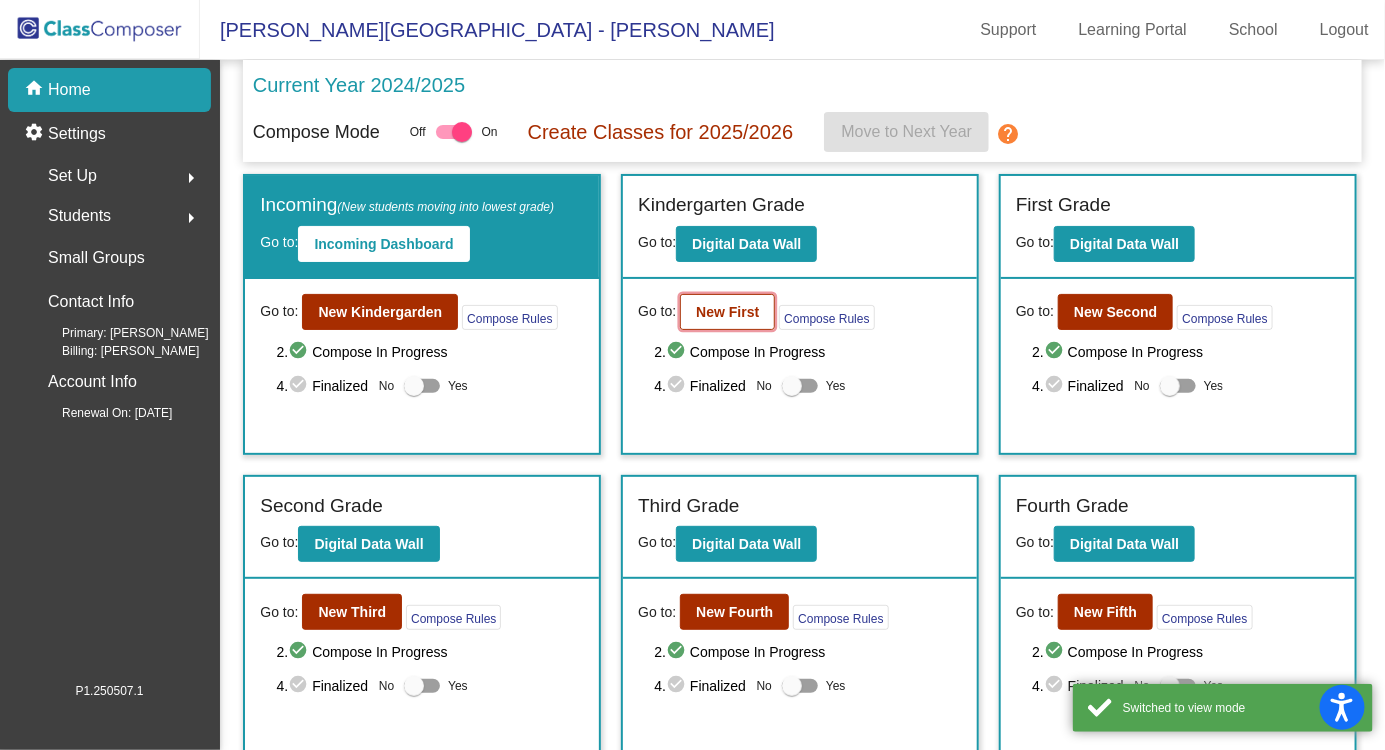 click on "New First" 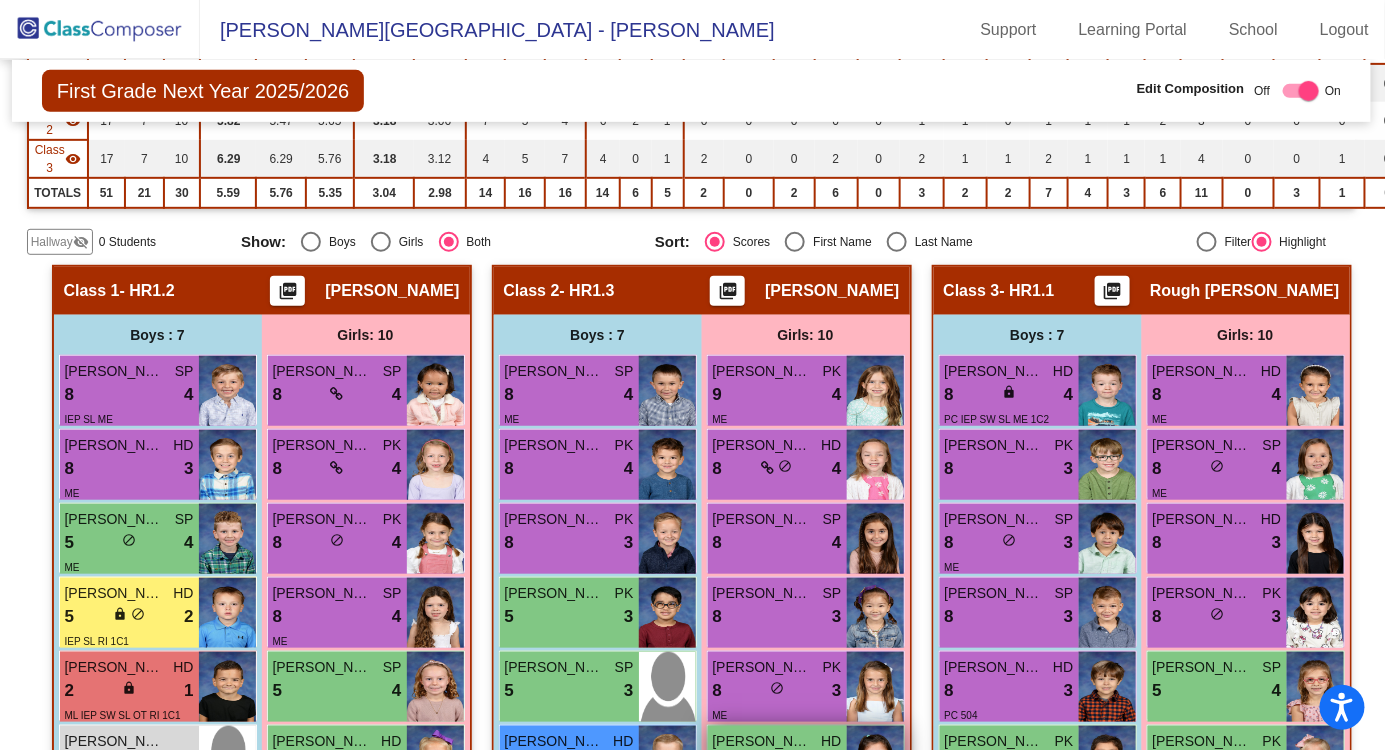 scroll, scrollTop: 308, scrollLeft: 1, axis: both 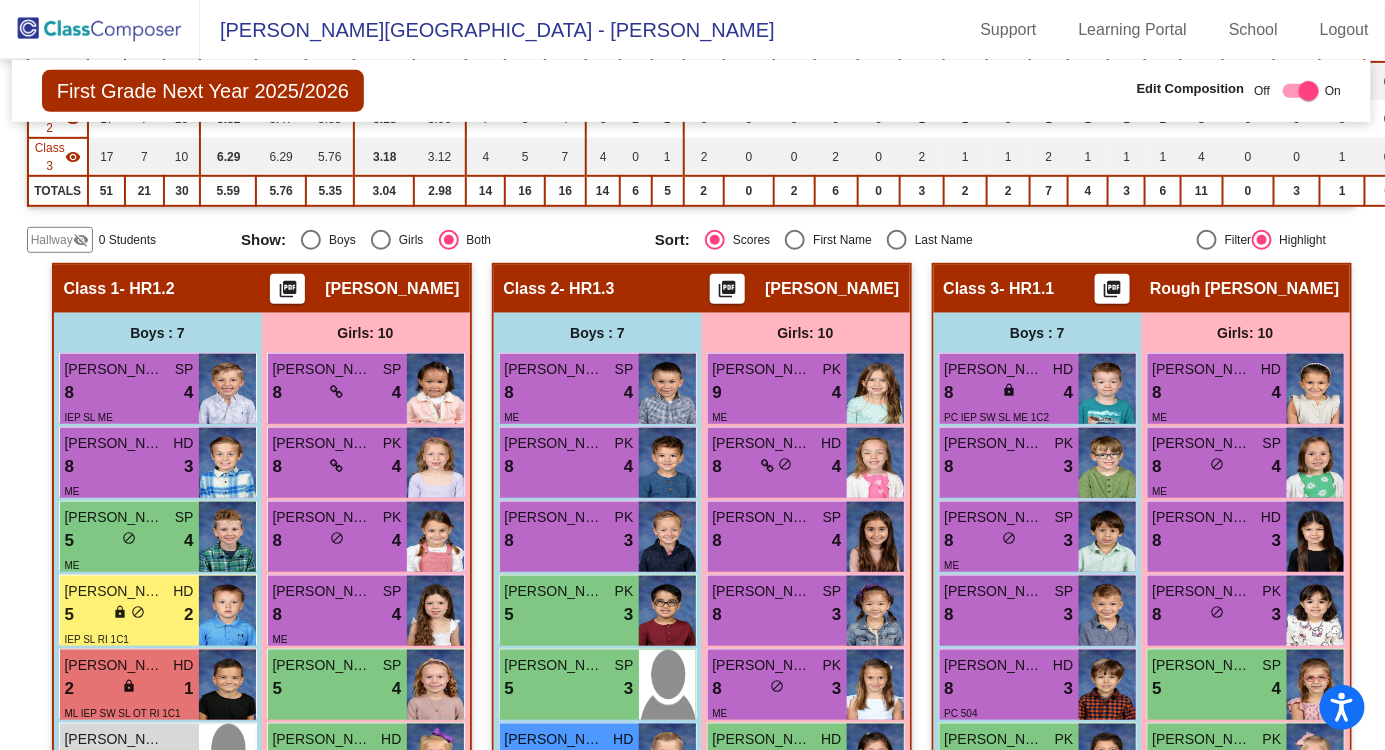 click 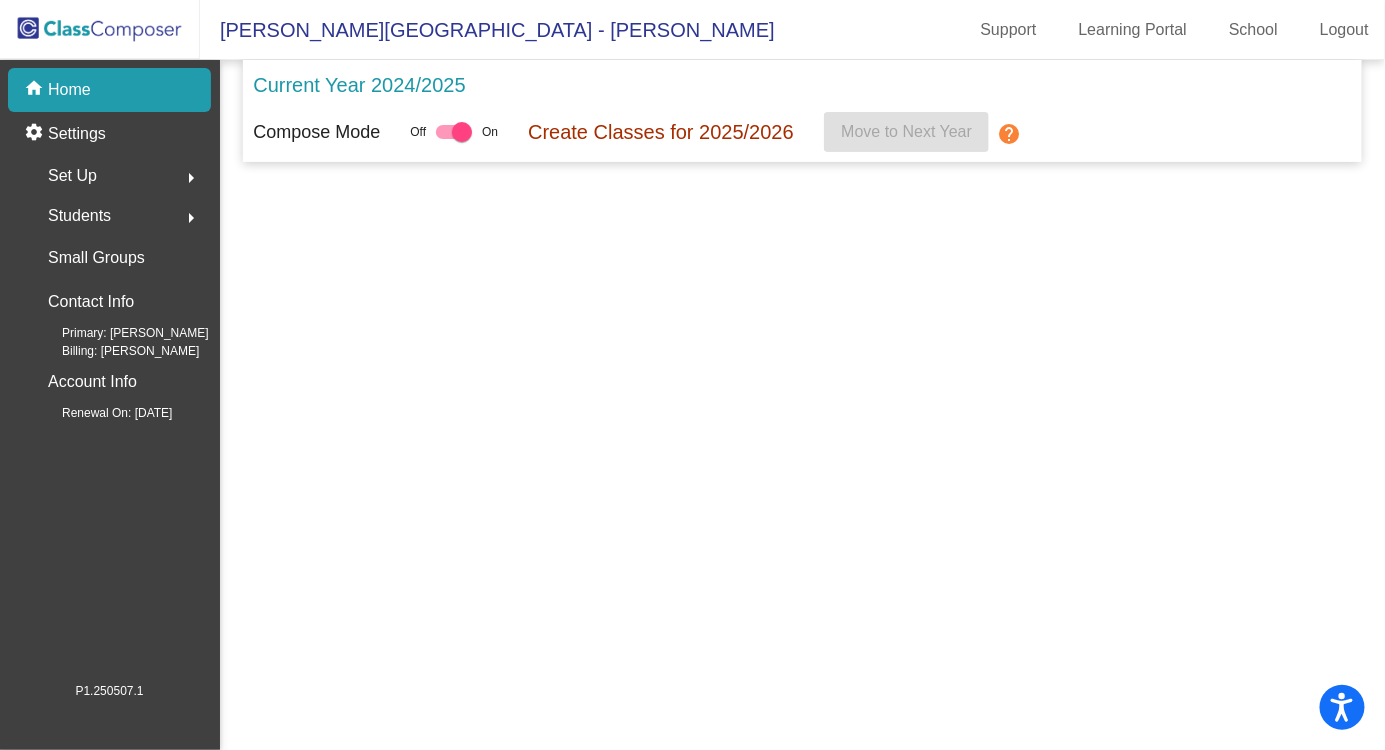 scroll, scrollTop: 0, scrollLeft: 0, axis: both 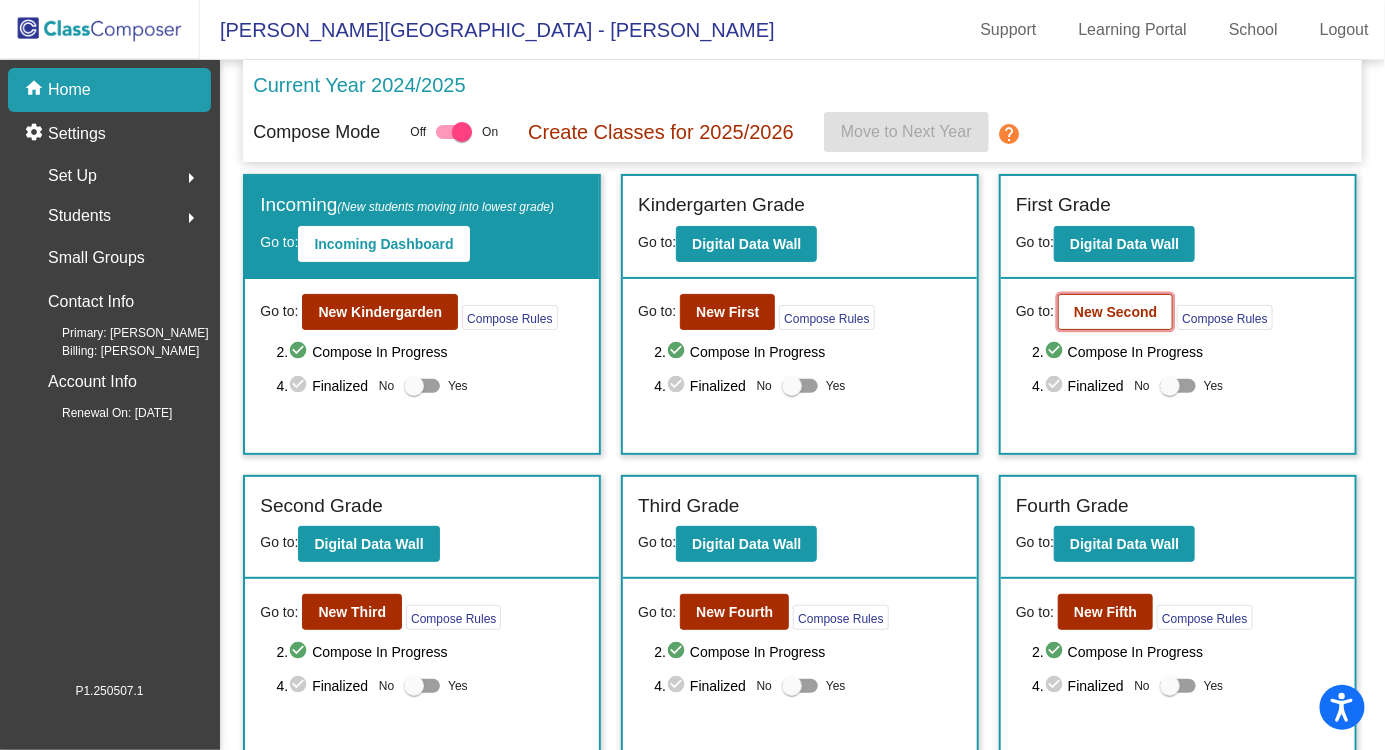 click on "New Second" 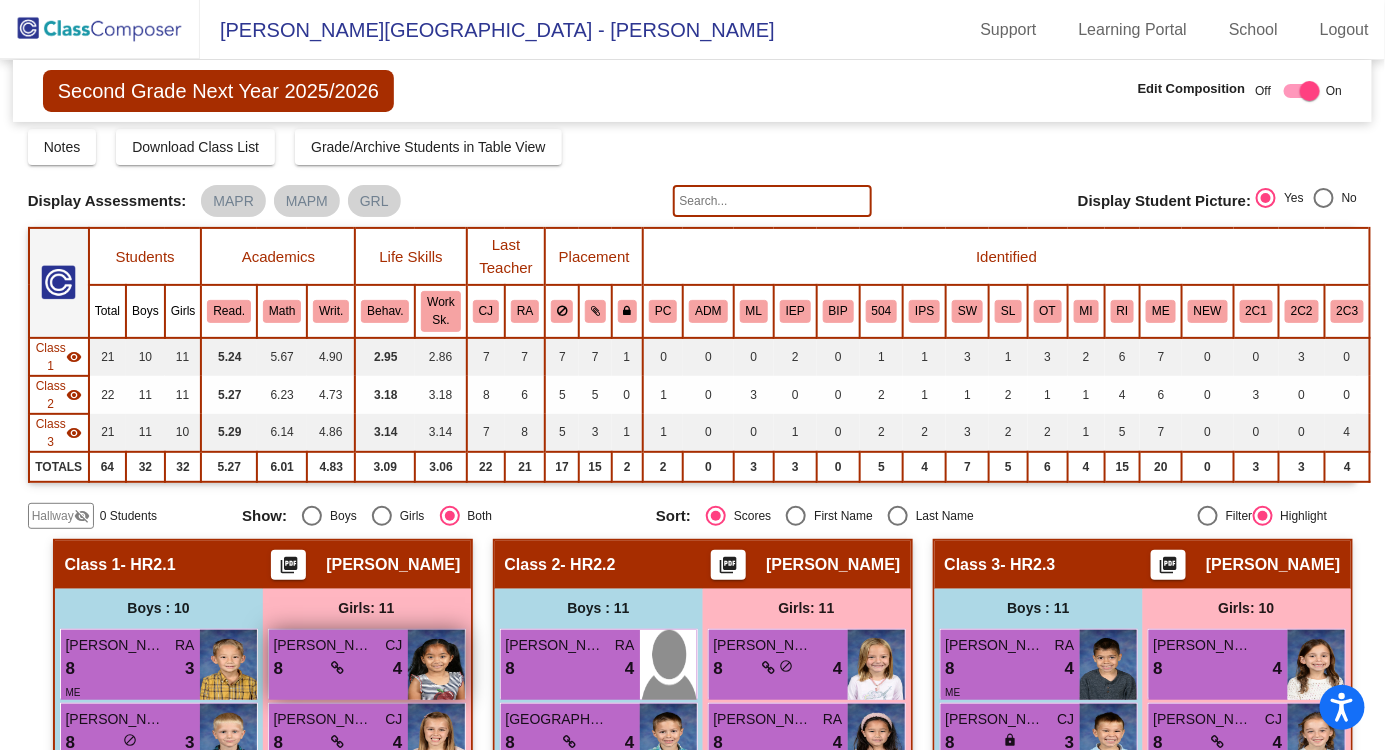 scroll, scrollTop: 0, scrollLeft: 0, axis: both 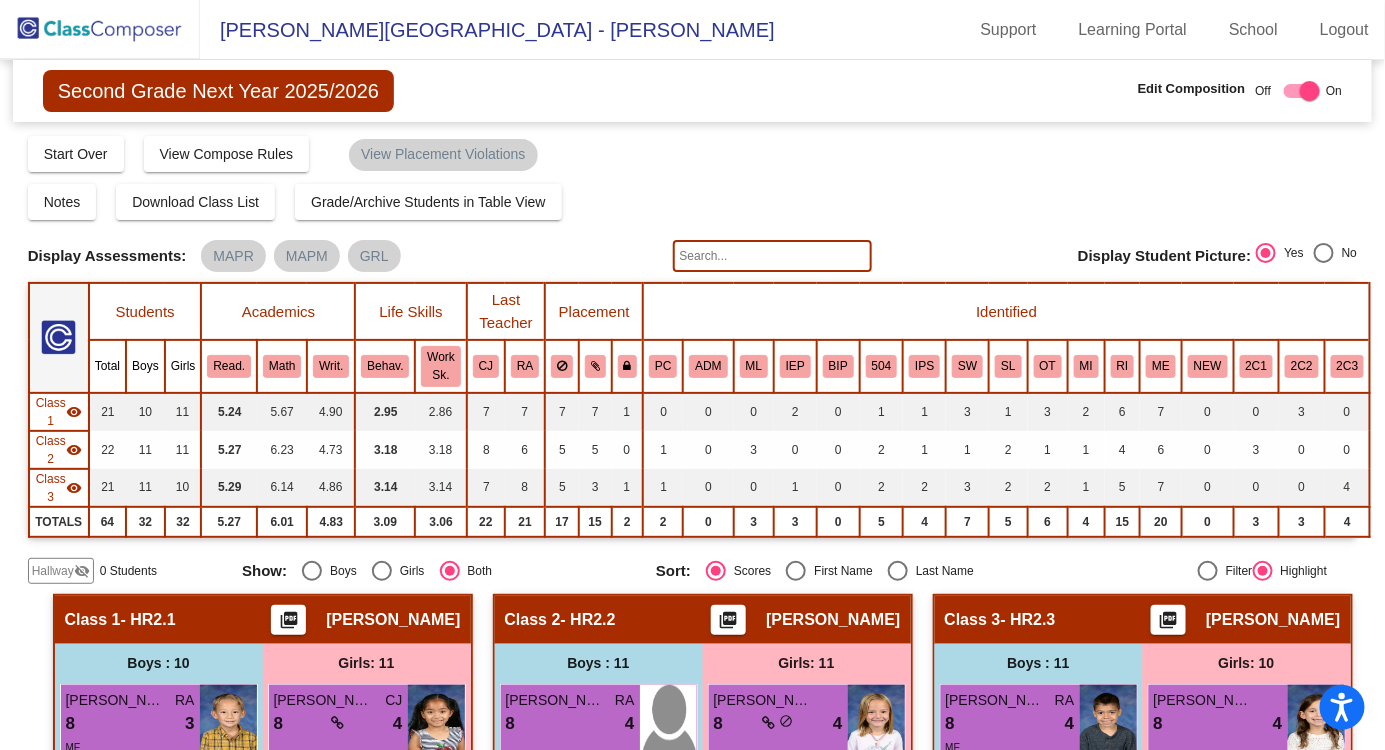click 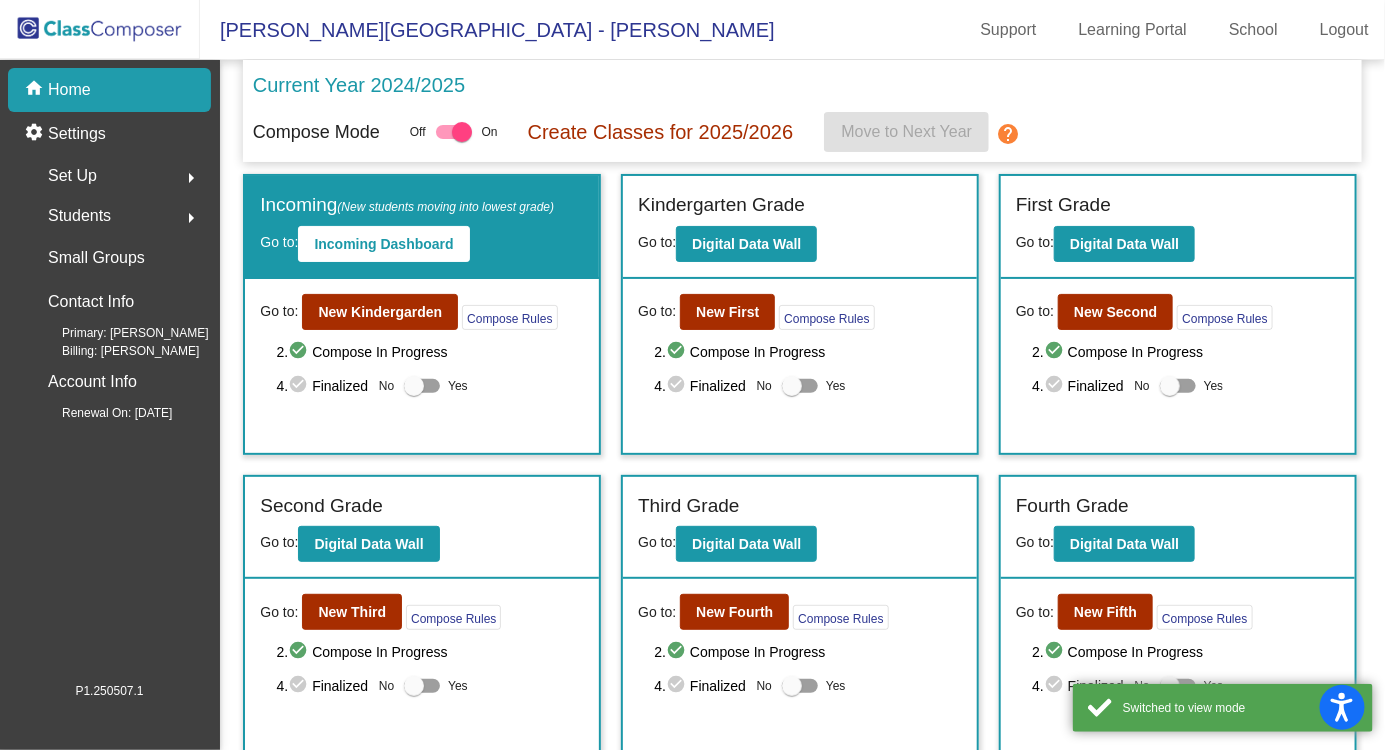 scroll, scrollTop: 36, scrollLeft: 0, axis: vertical 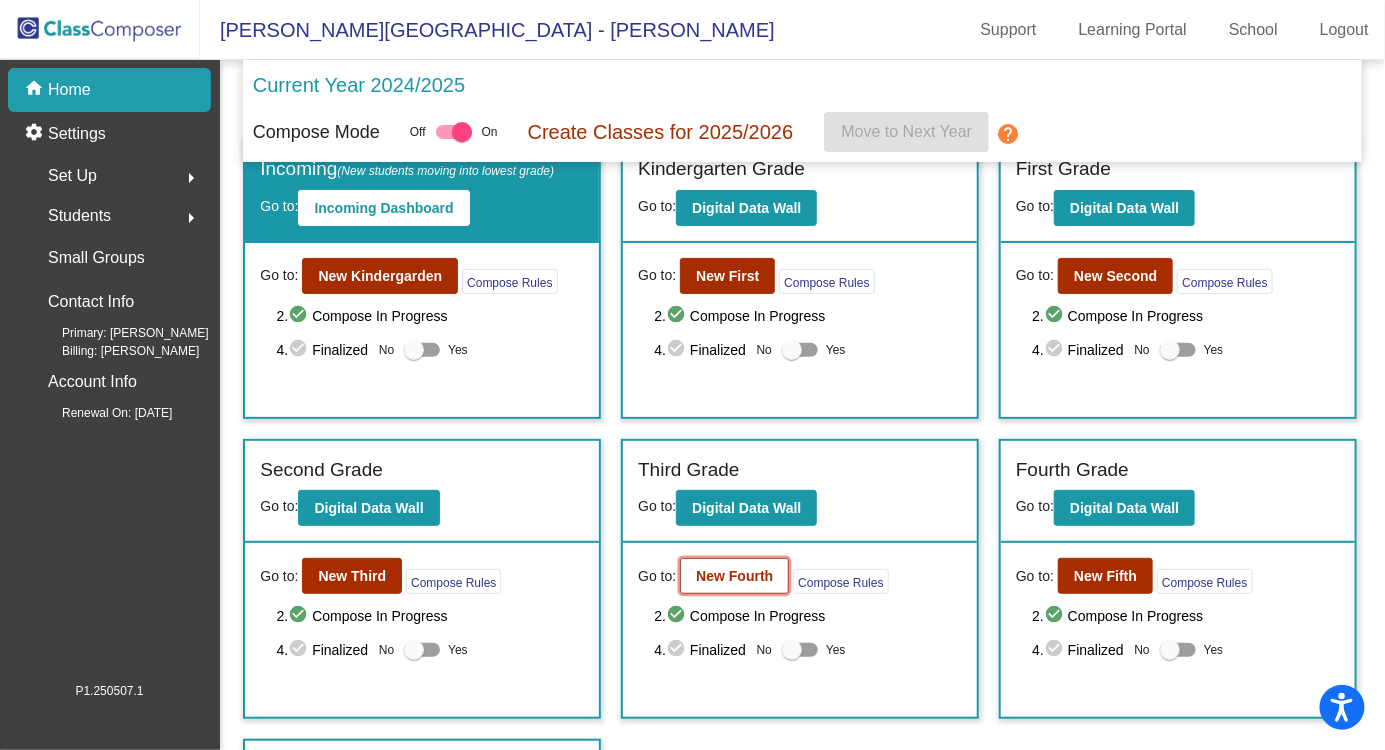 click on "New Fourth" 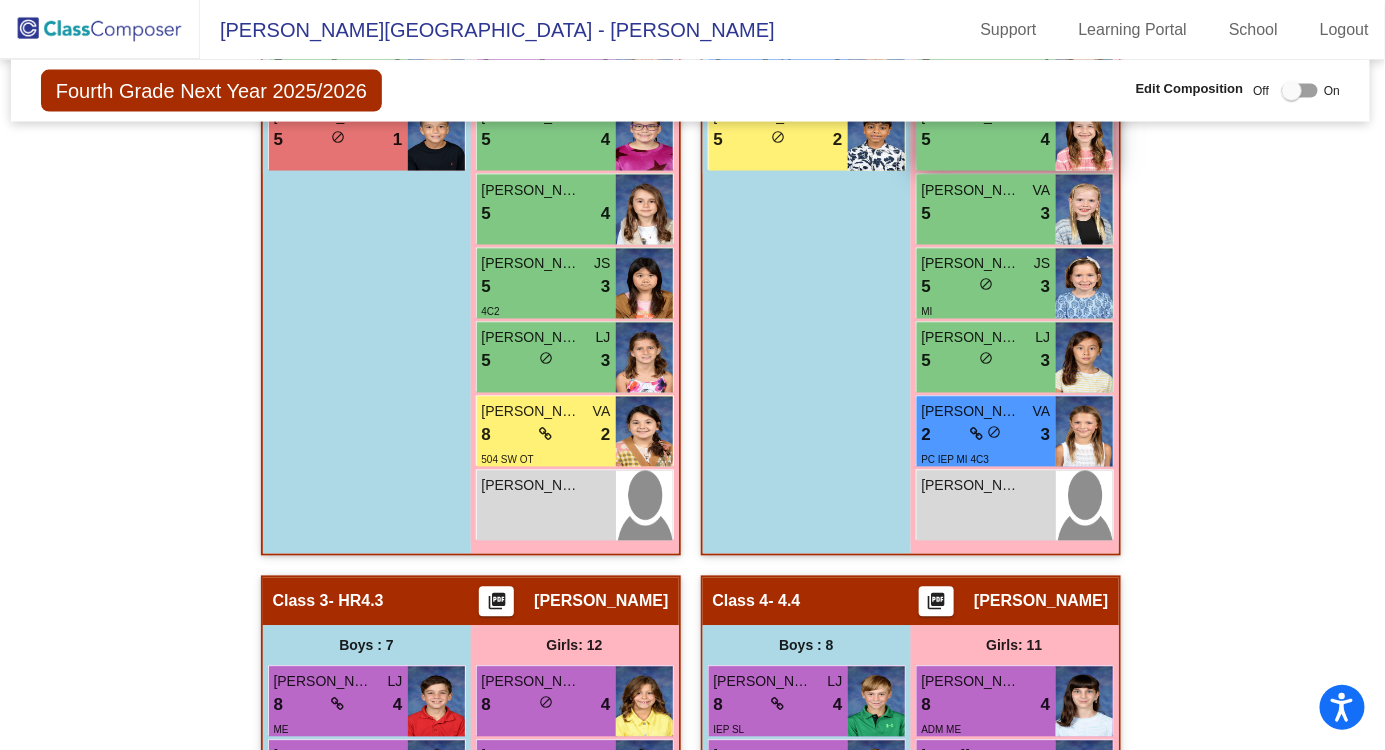 scroll, scrollTop: 1050, scrollLeft: 2, axis: both 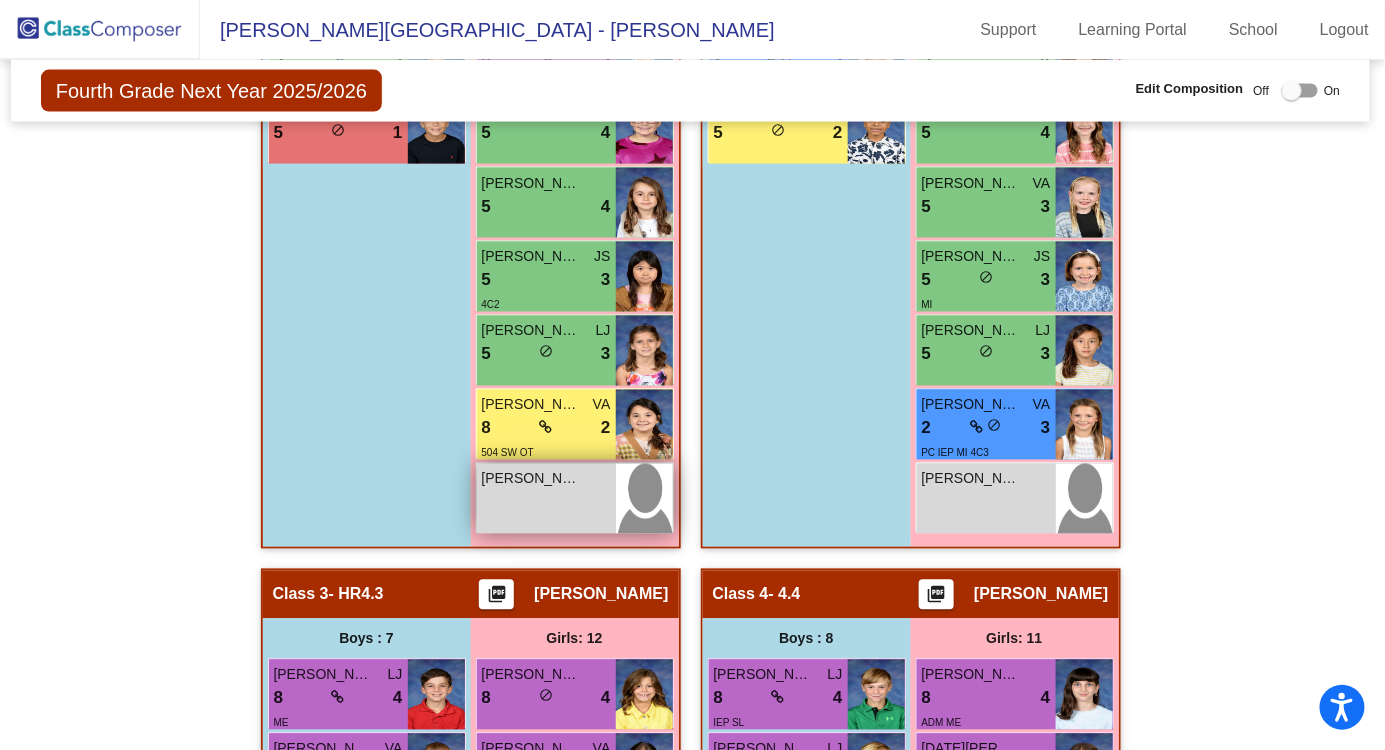 click on "[PERSON_NAME] lock do_not_disturb_alt" at bounding box center [546, 499] 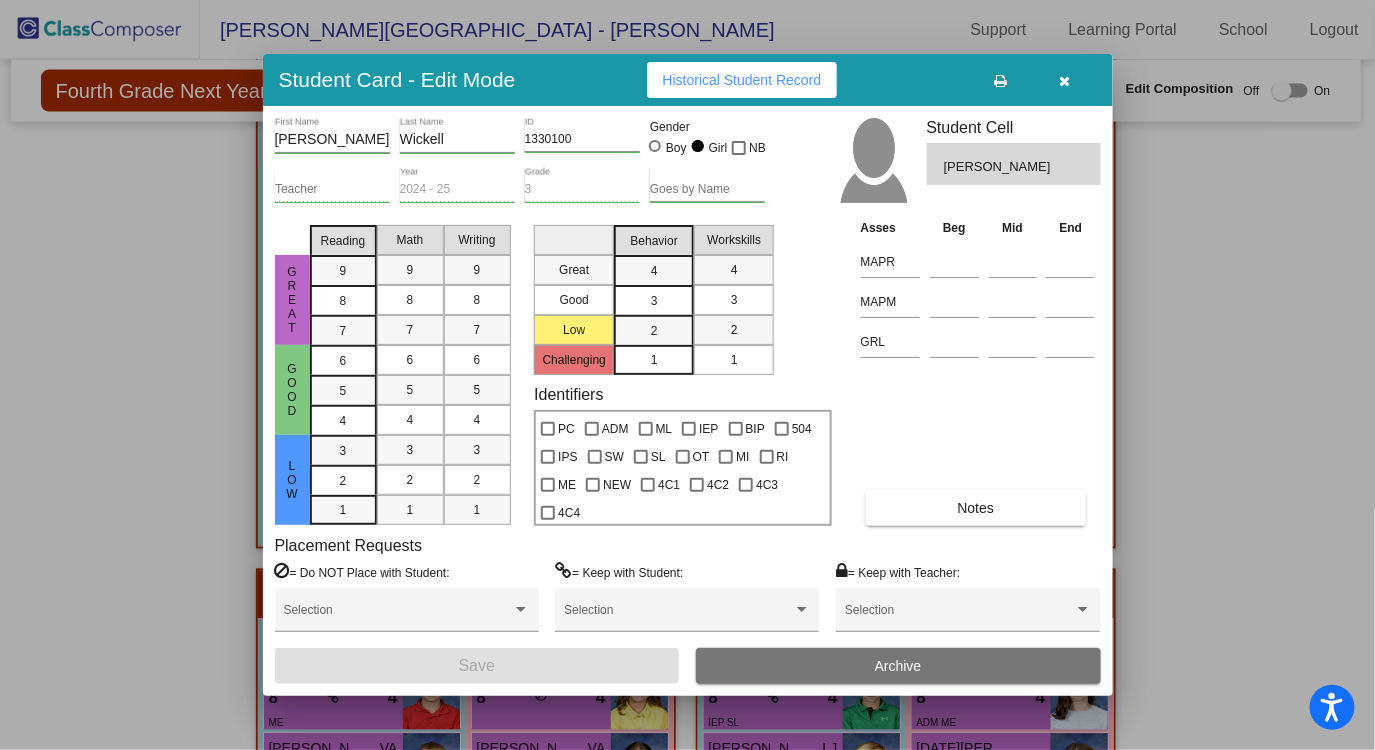click at bounding box center [1065, 80] 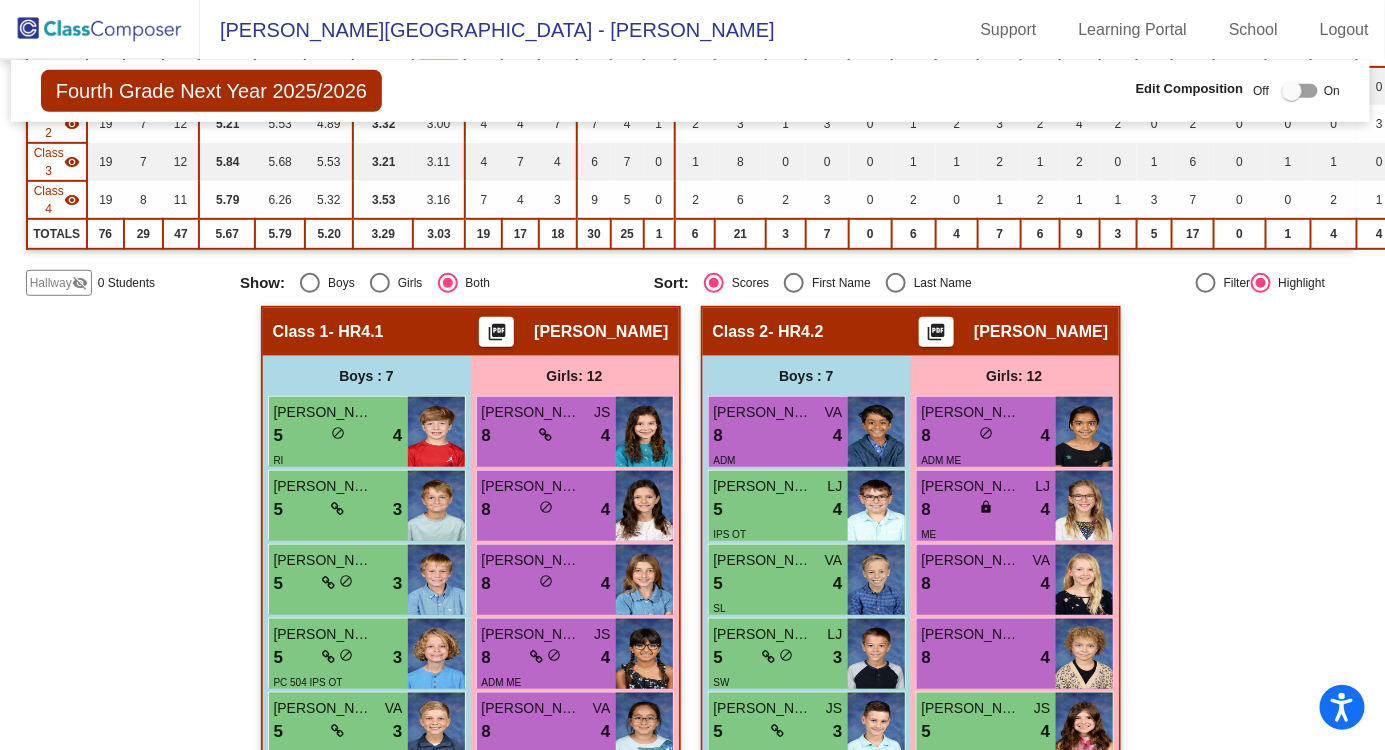 scroll, scrollTop: 0, scrollLeft: 2, axis: horizontal 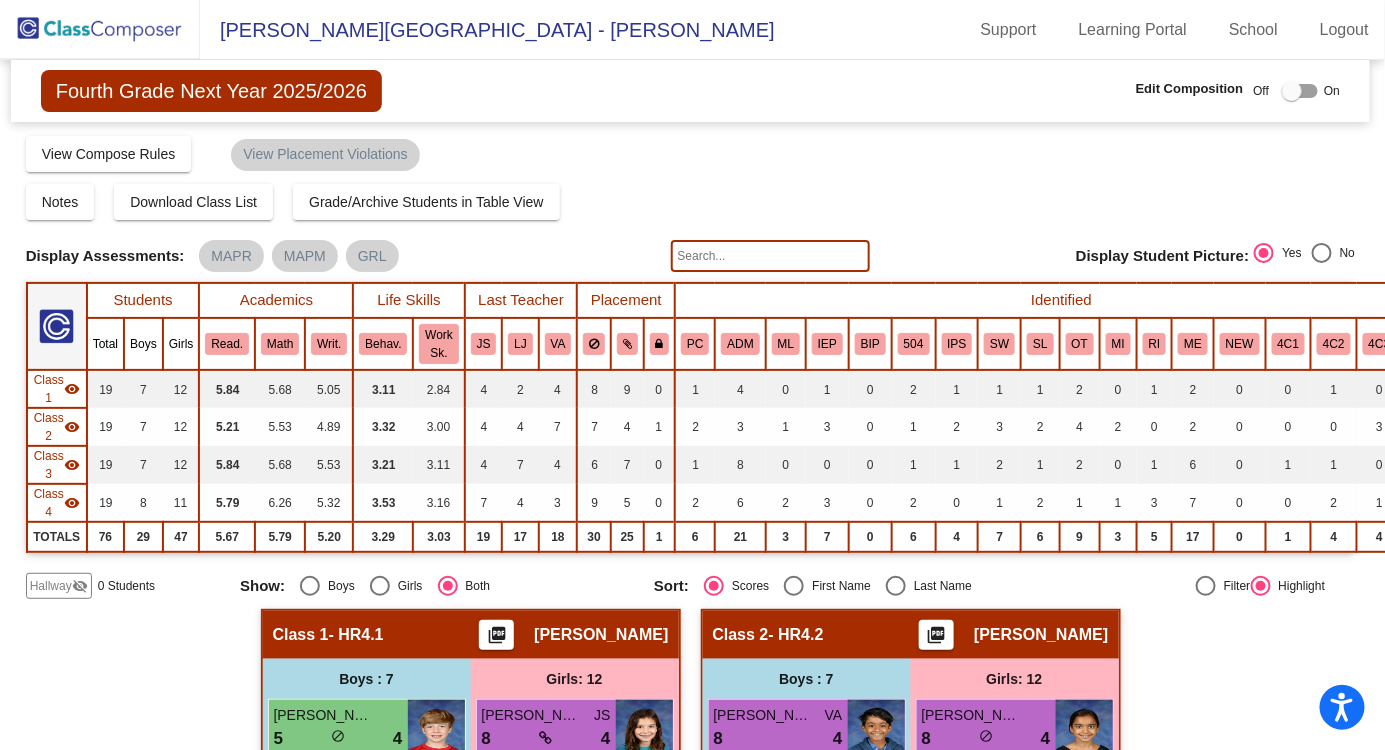 click 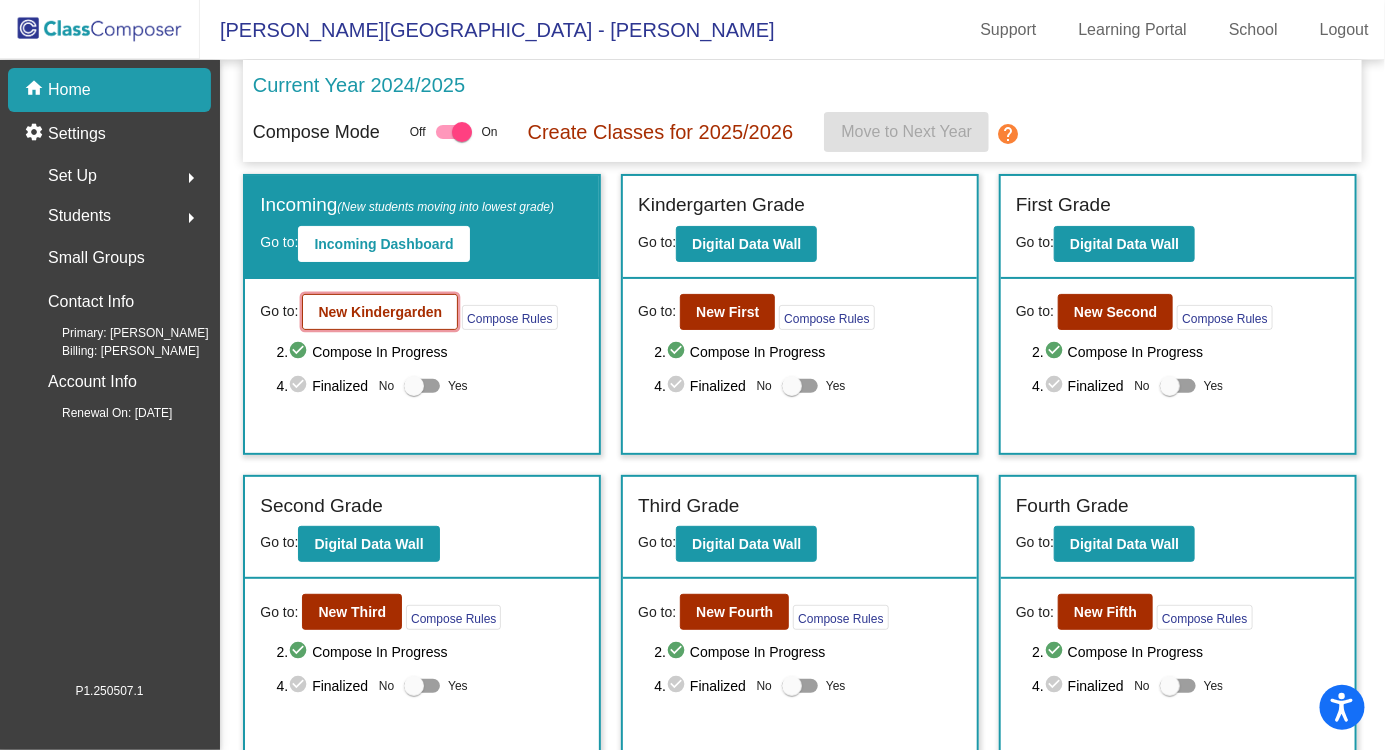 click on "New Kindergarden" 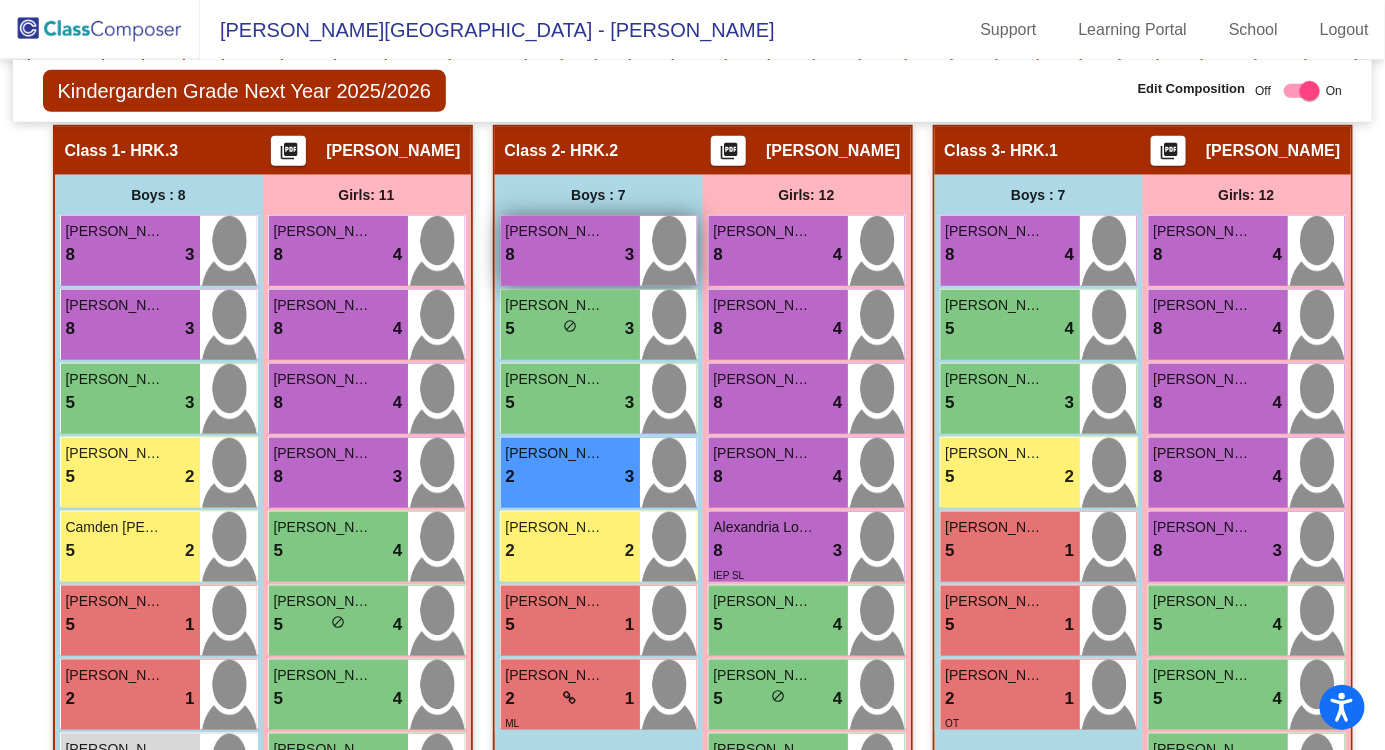 scroll, scrollTop: 0, scrollLeft: 0, axis: both 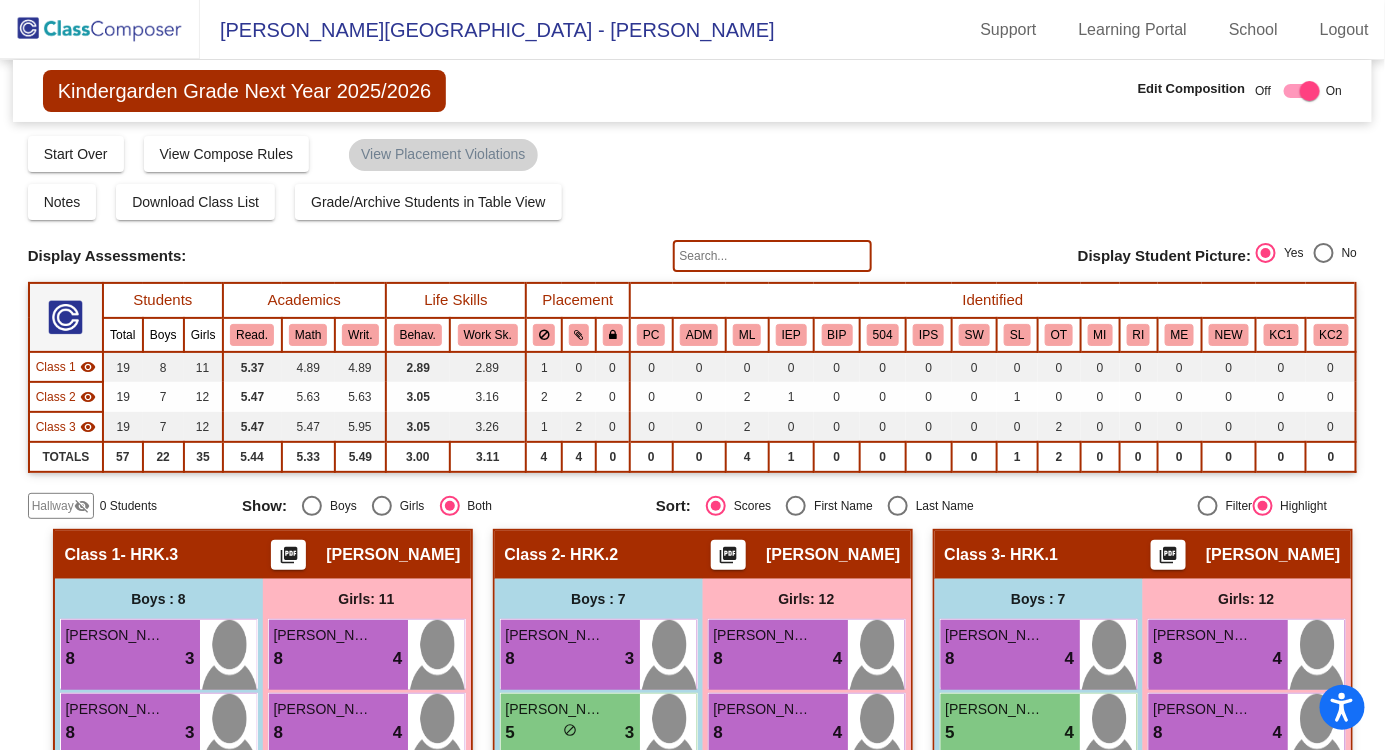 click 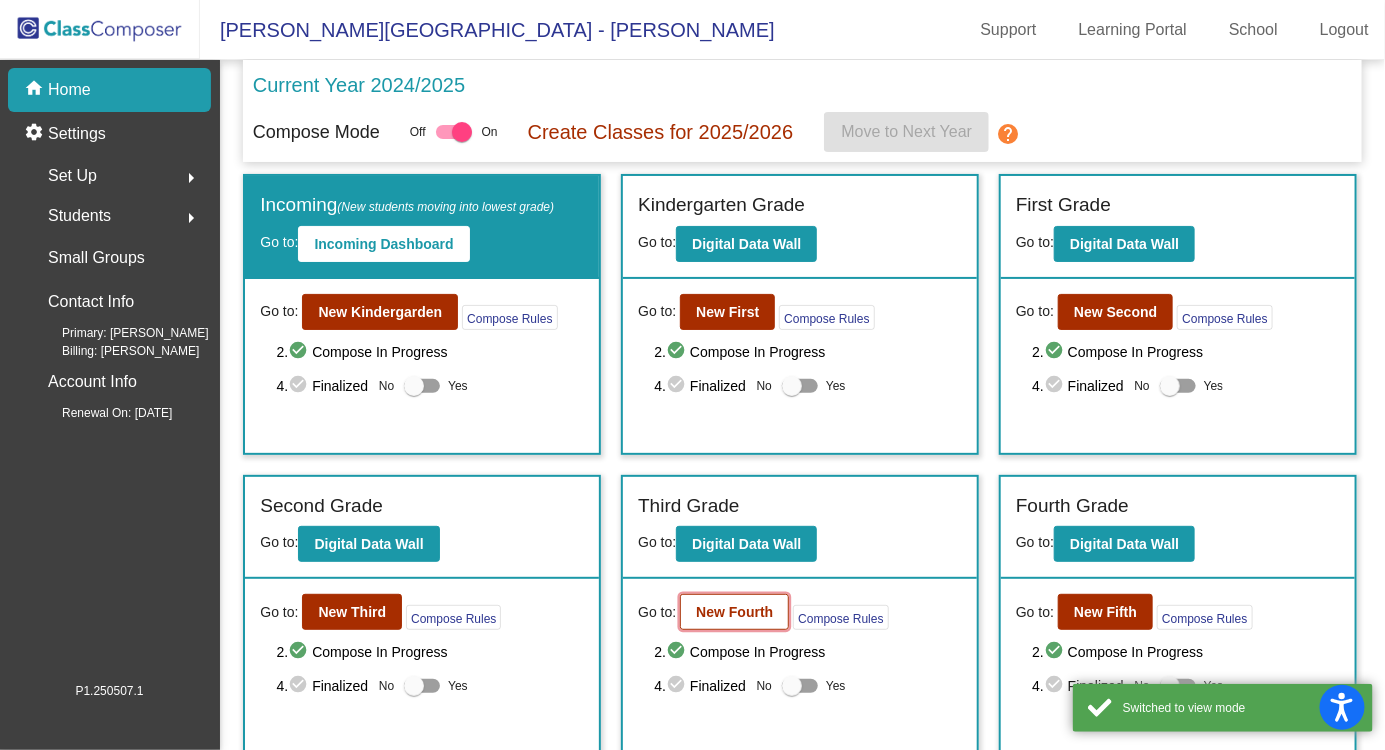 click on "New Fourth" 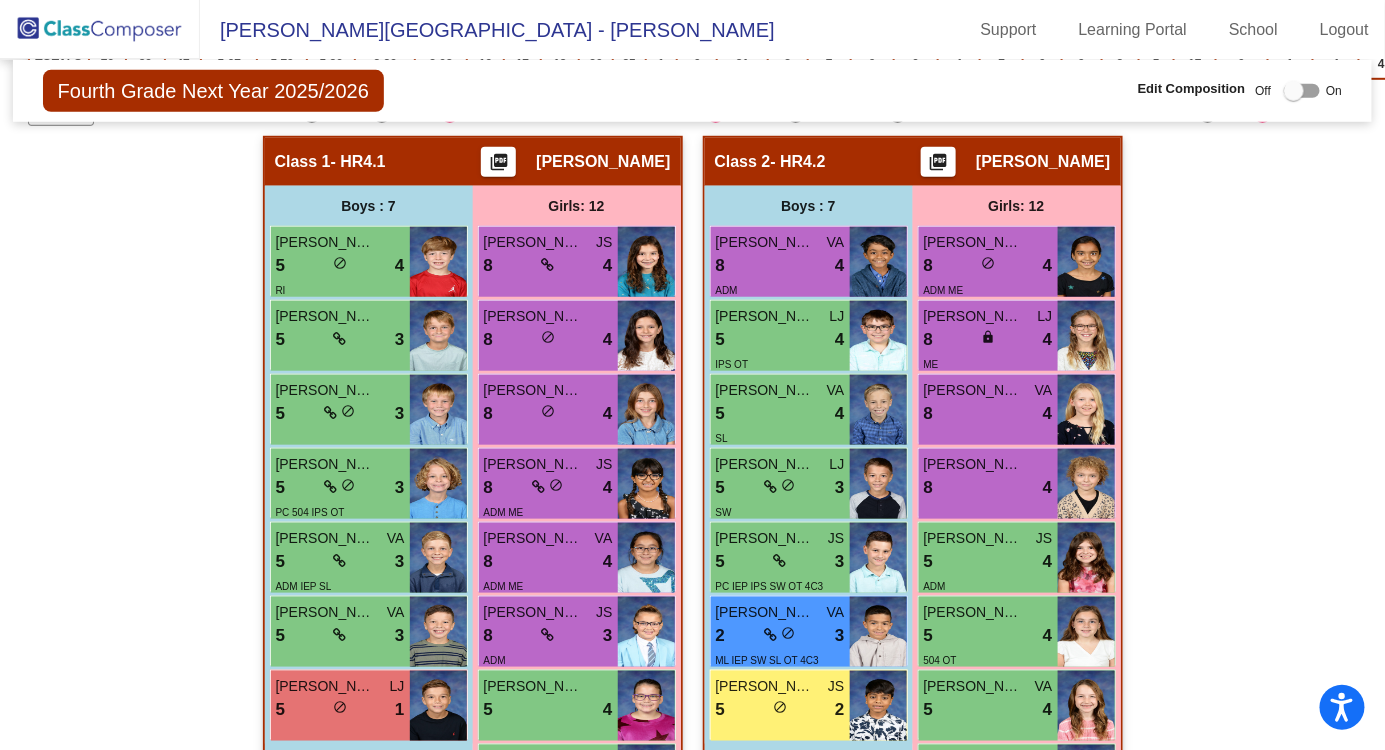 scroll, scrollTop: 446, scrollLeft: 0, axis: vertical 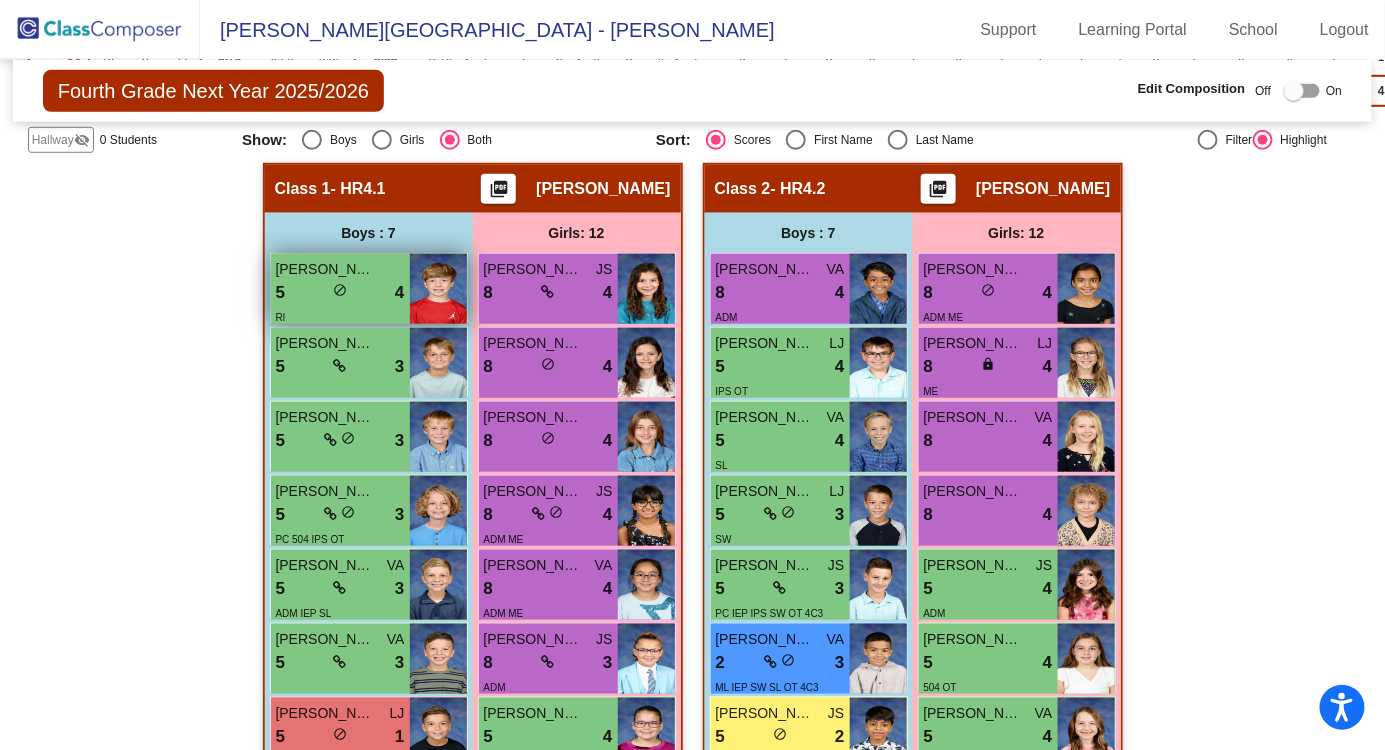 click on "5 lock do_not_disturb_alt 4" at bounding box center (340, 293) 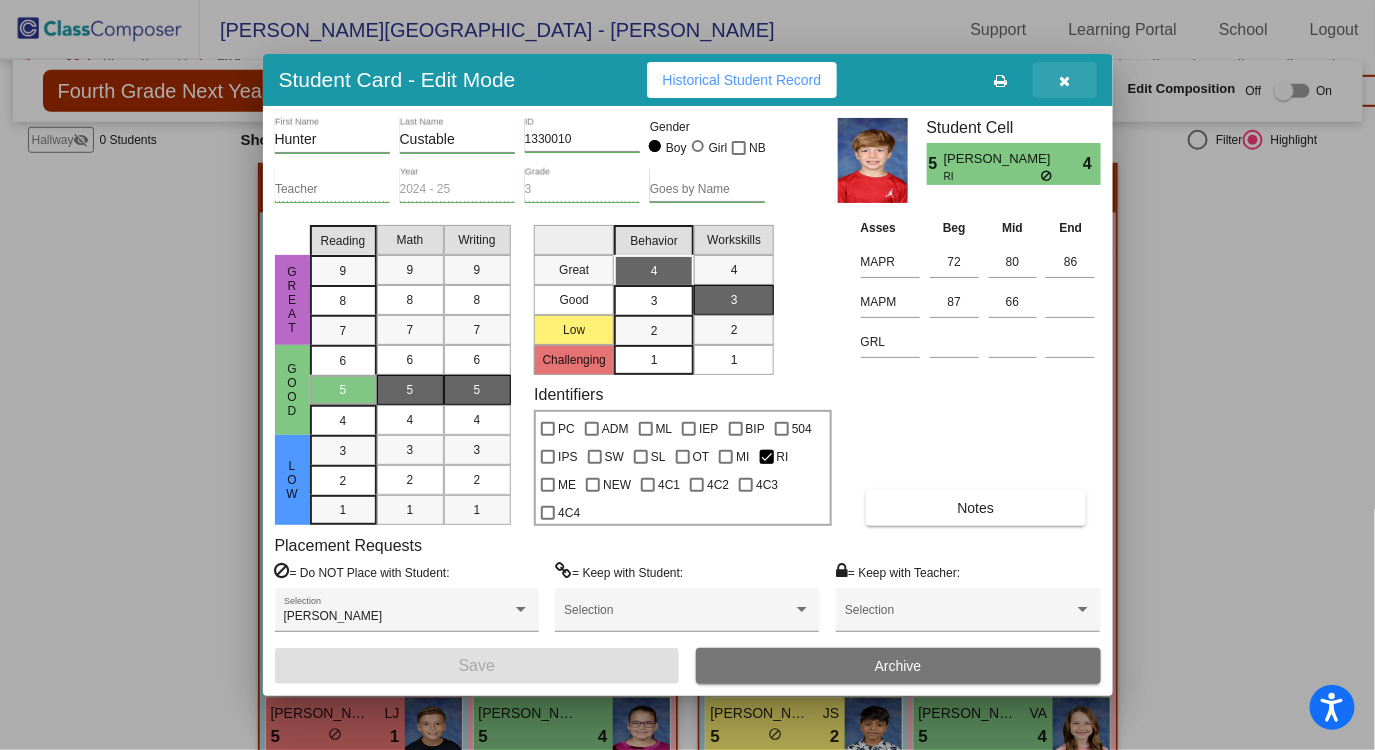 click at bounding box center [1064, 81] 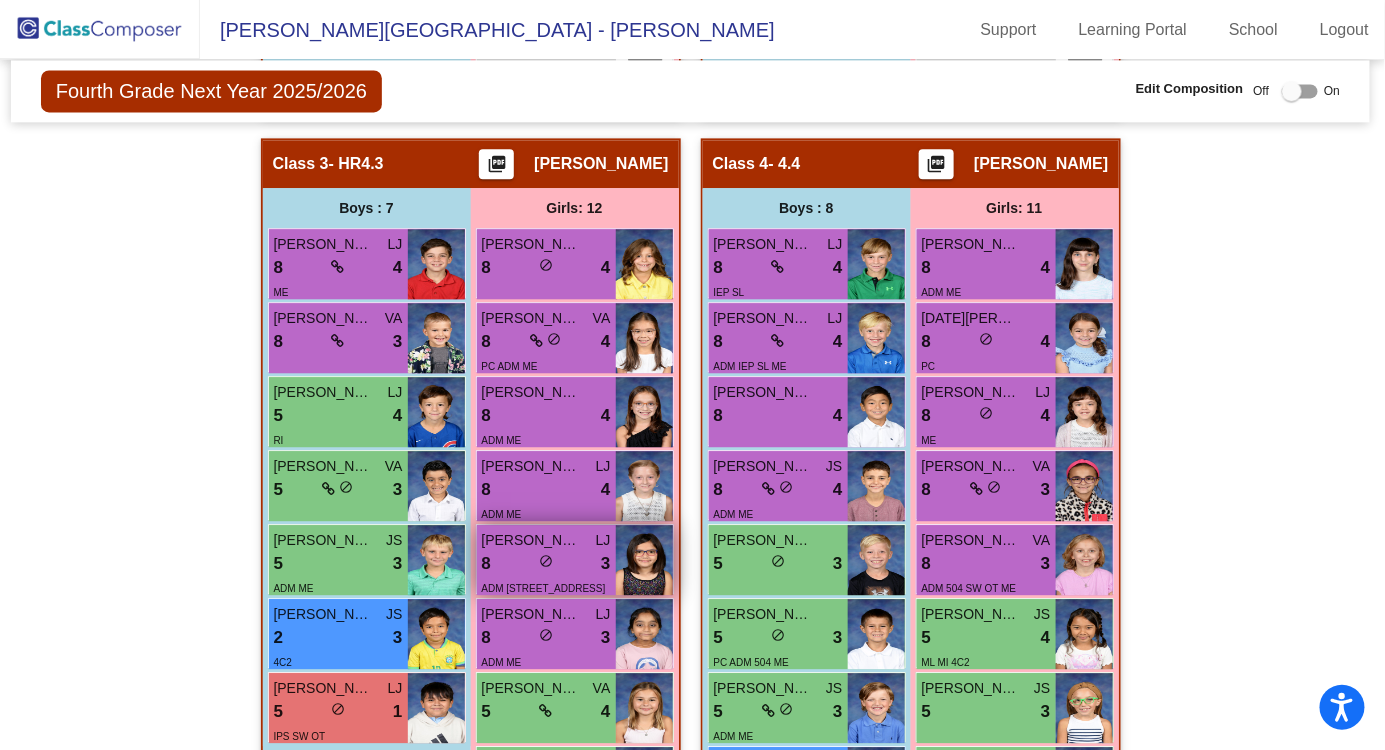 scroll, scrollTop: 1480, scrollLeft: 2, axis: both 